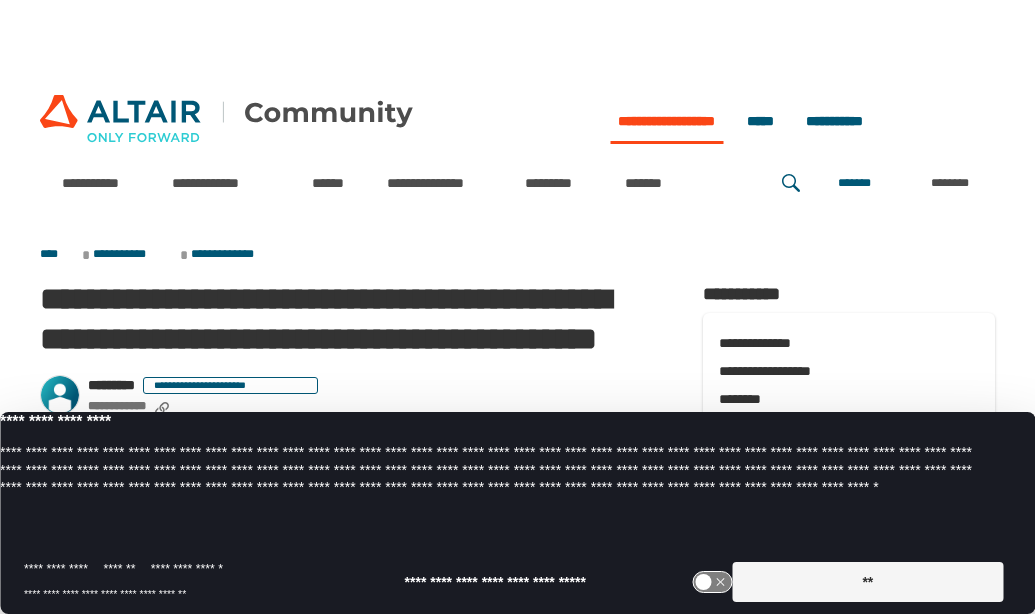 scroll, scrollTop: 1655, scrollLeft: 0, axis: vertical 